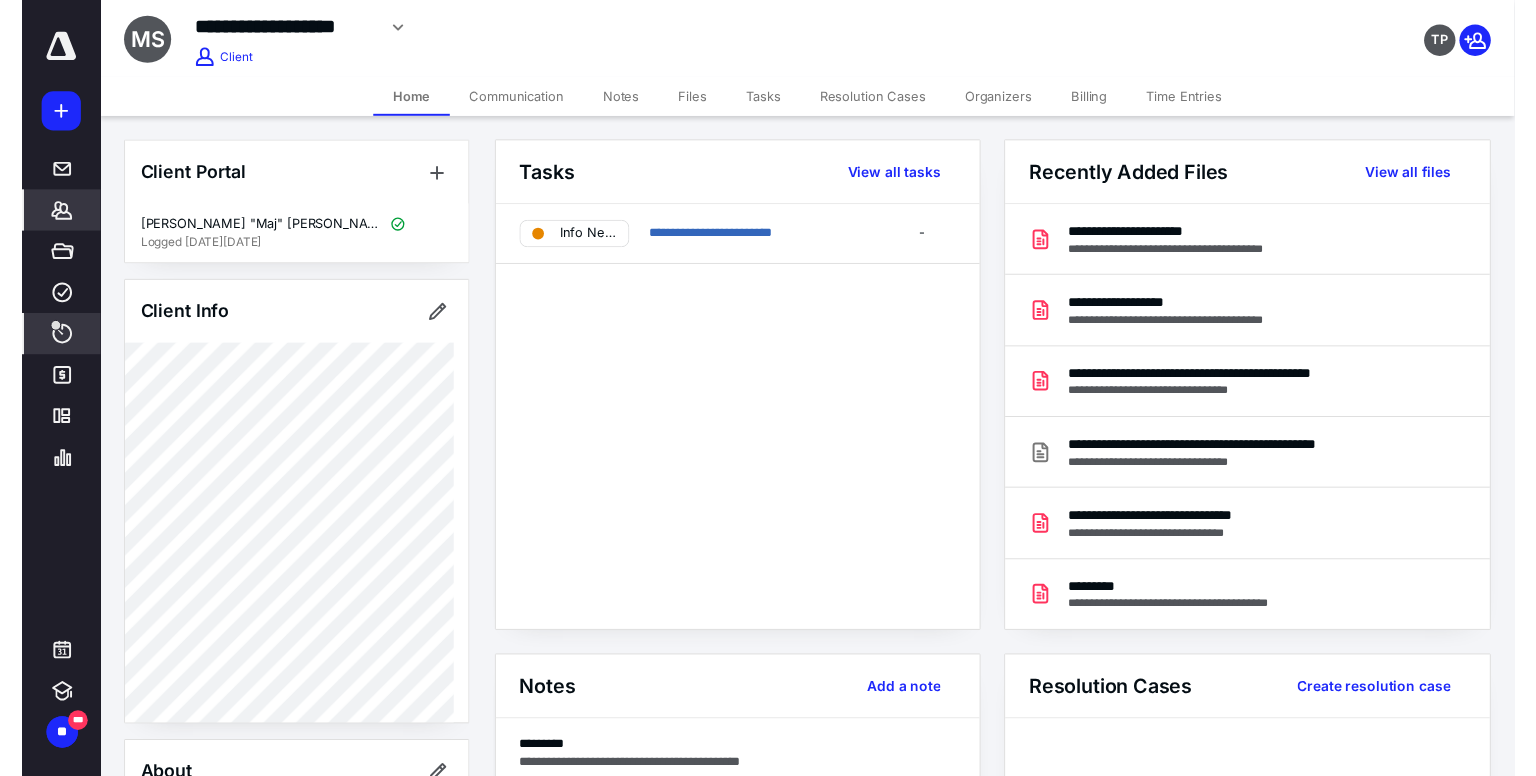 scroll, scrollTop: 0, scrollLeft: 0, axis: both 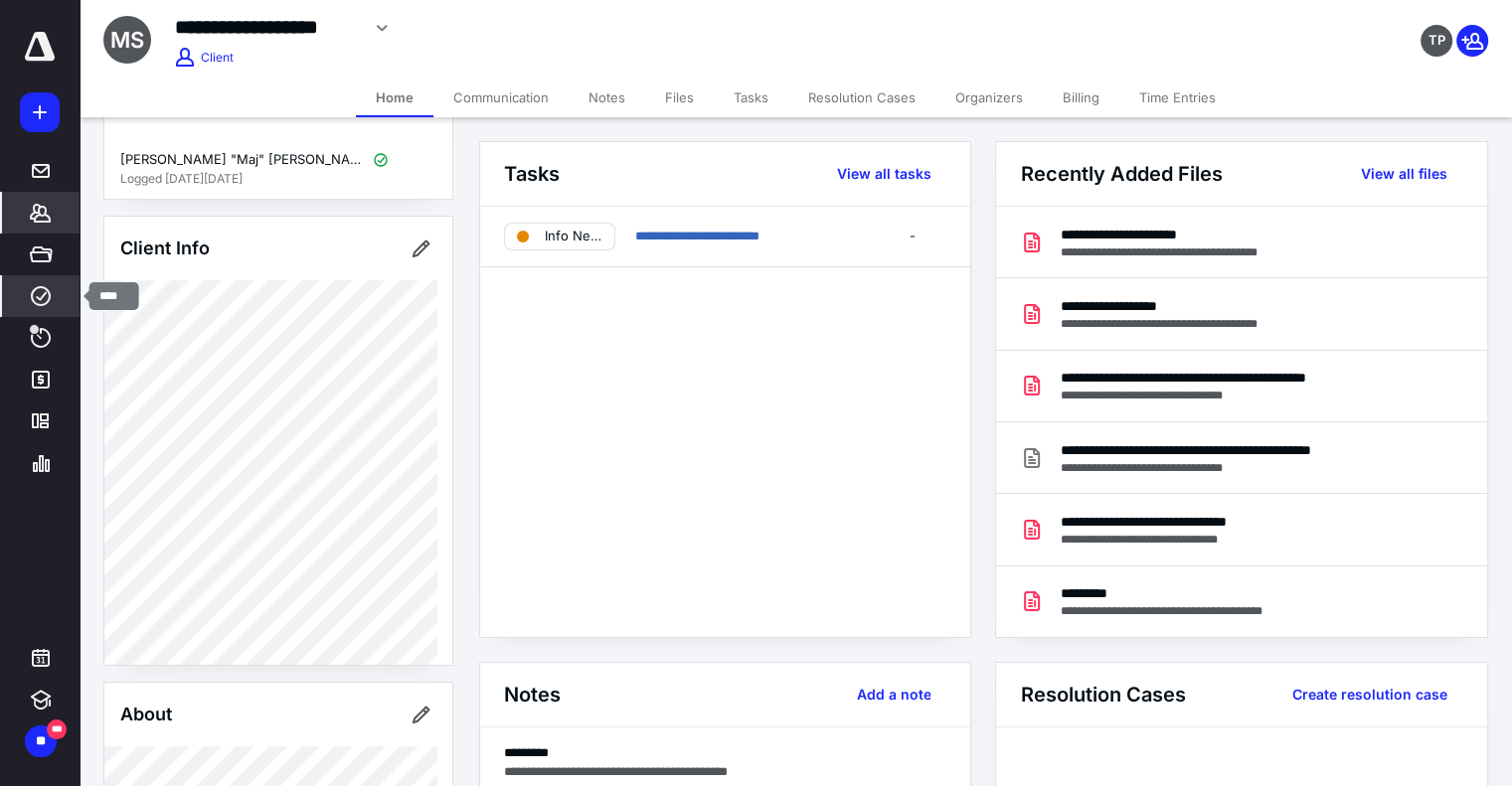 click on "****" at bounding box center [41, 296] 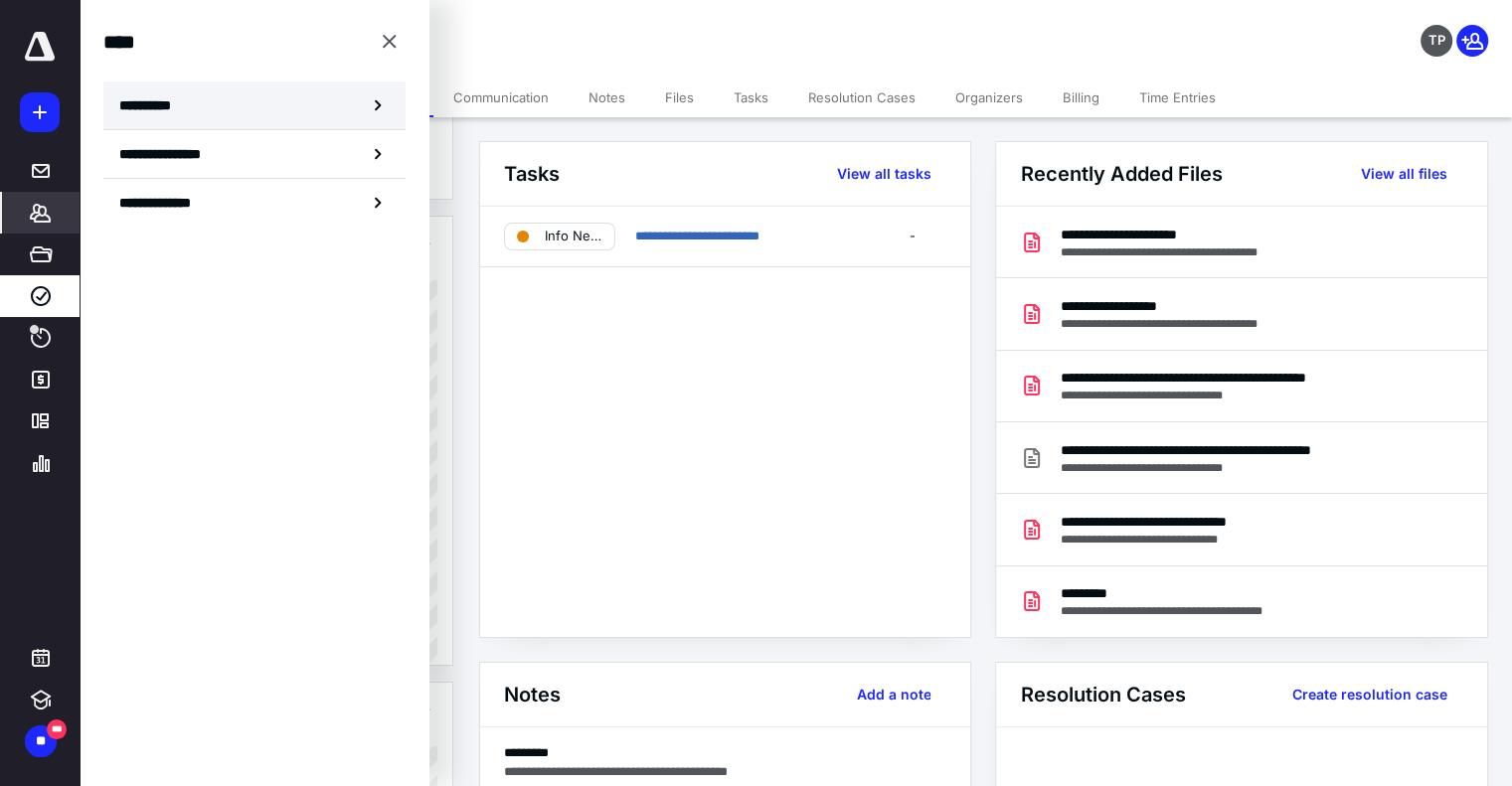 click on "**********" at bounding box center [254, 105] 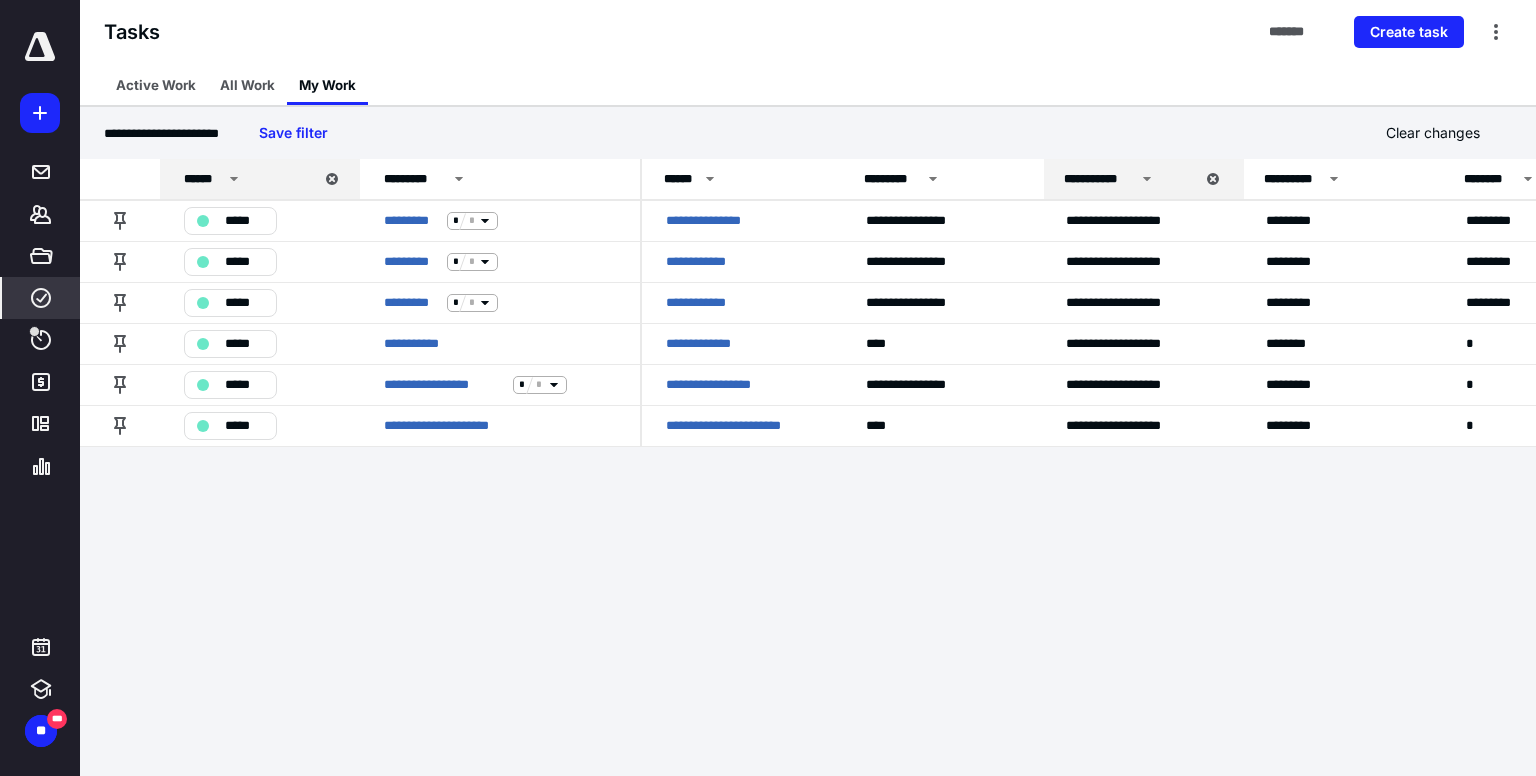 drag, startPoint x: 376, startPoint y: 573, endPoint x: 187, endPoint y: -18, distance: 620.4853 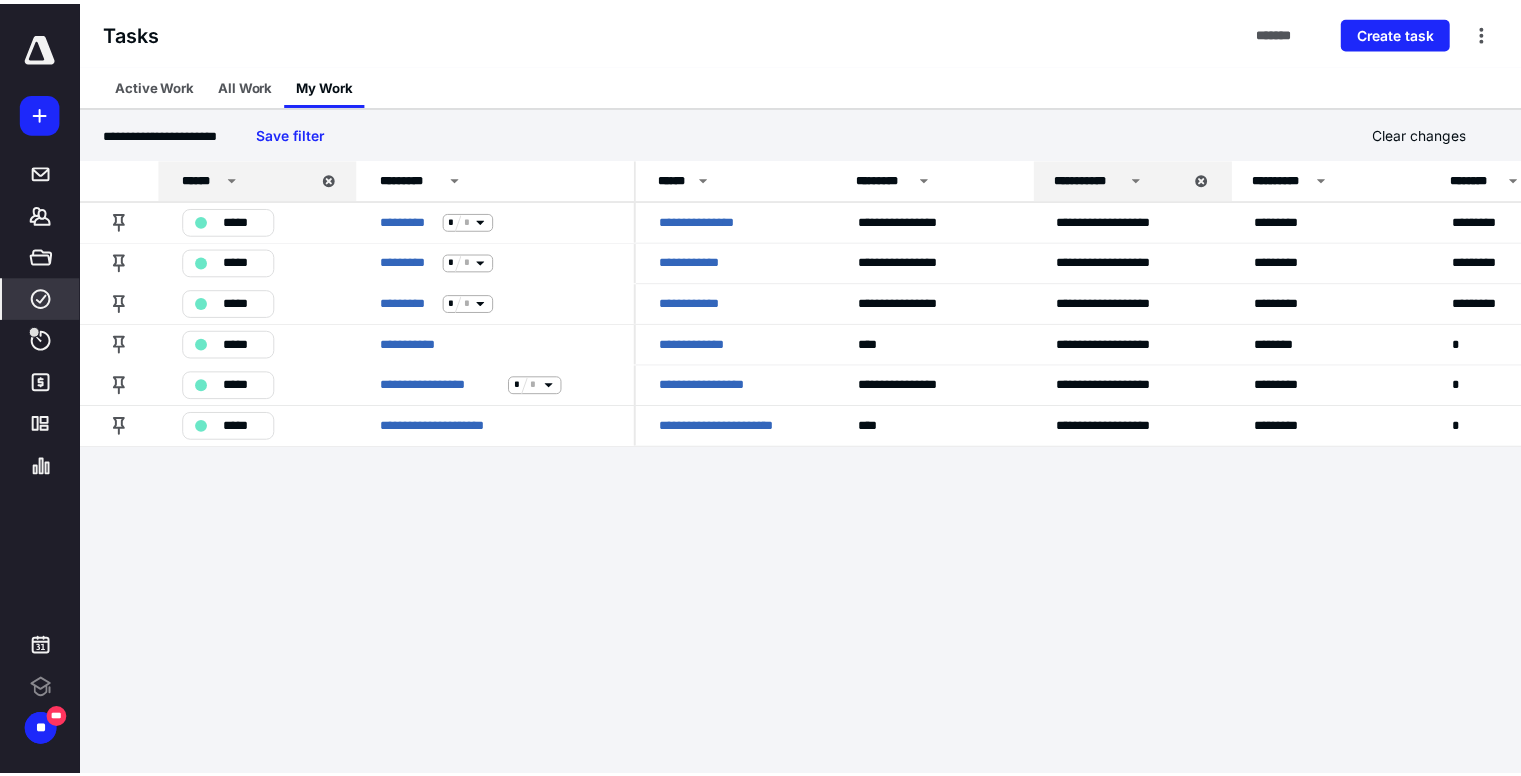 scroll, scrollTop: 0, scrollLeft: 0, axis: both 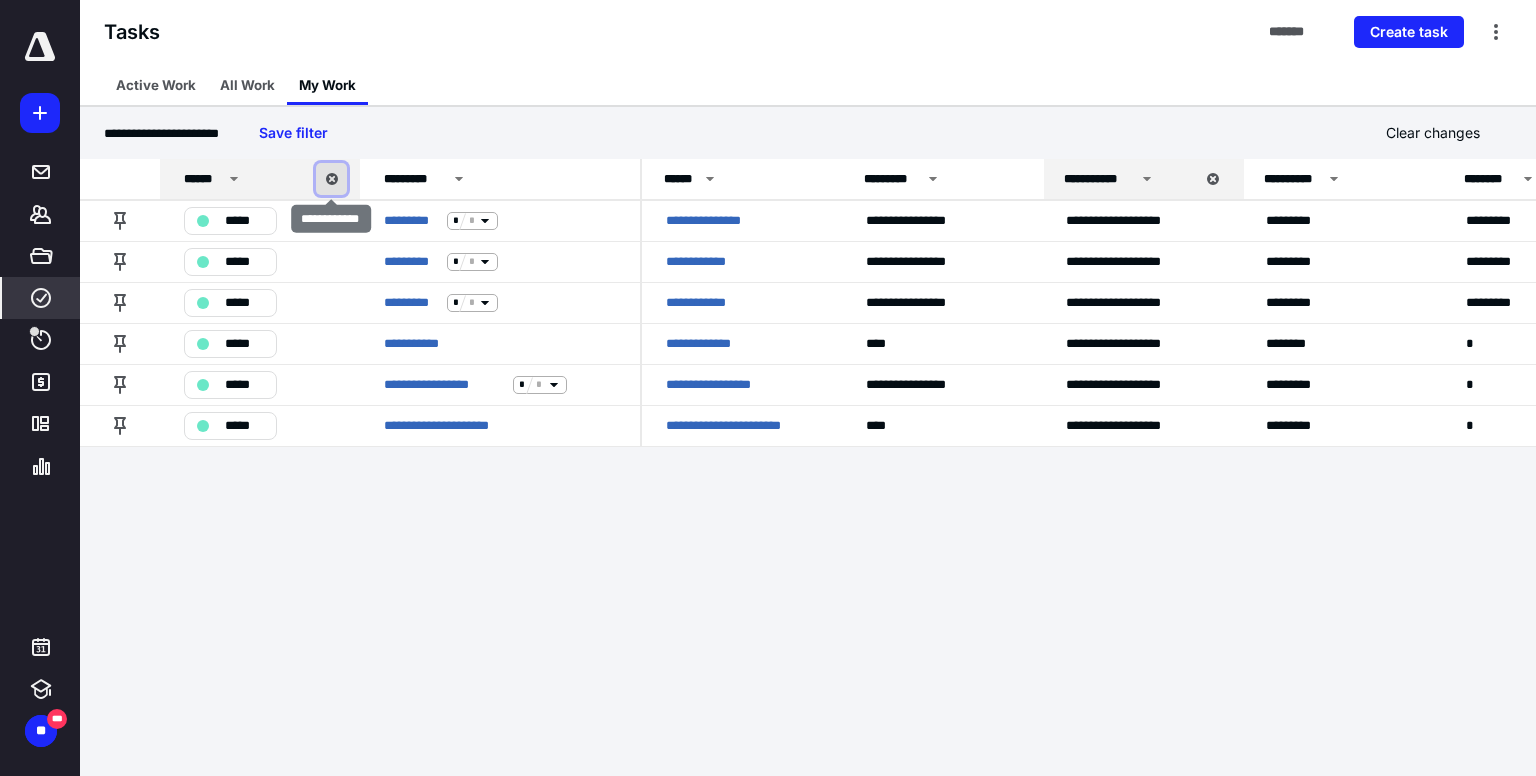 click at bounding box center (331, 179) 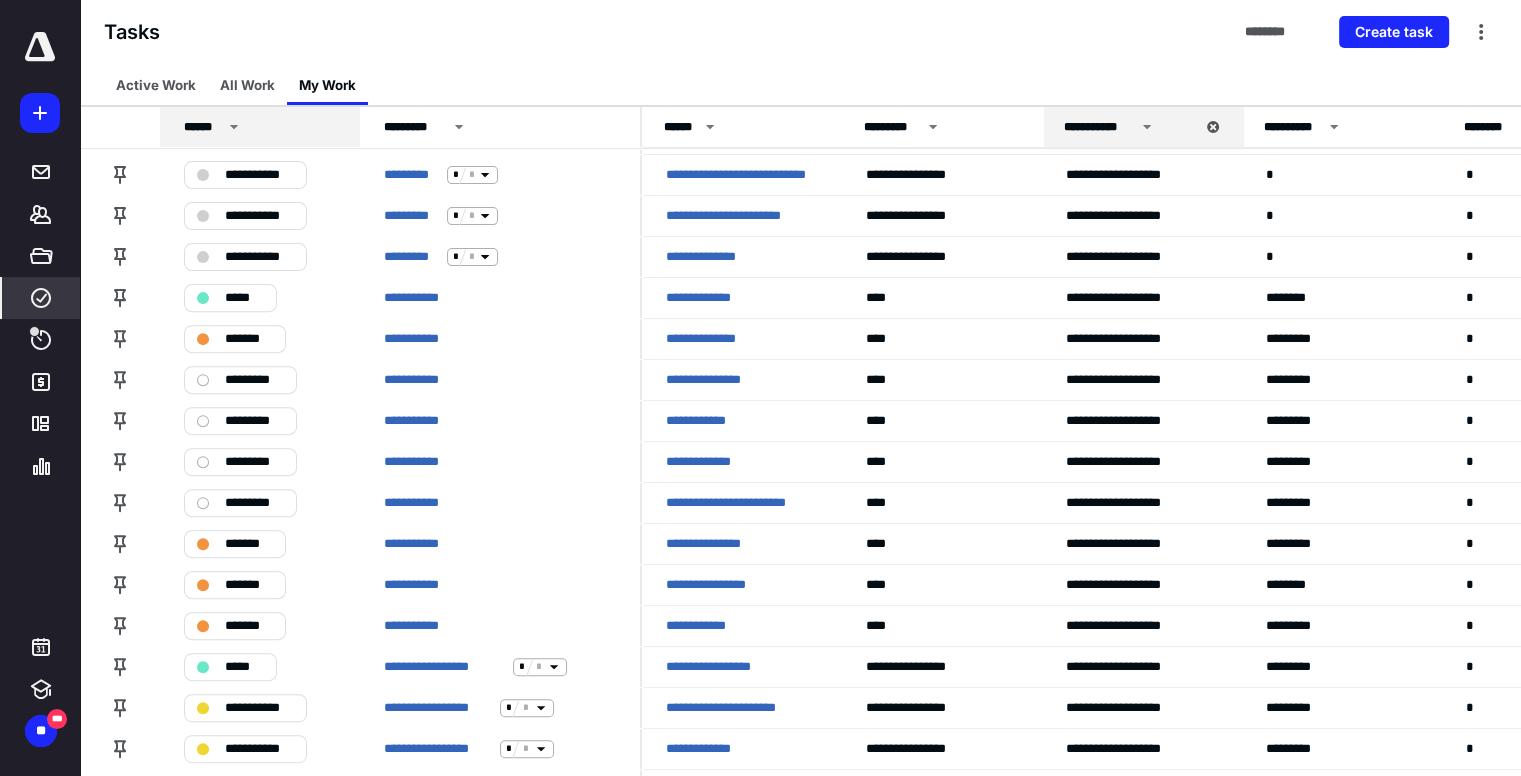 scroll, scrollTop: 652, scrollLeft: 0, axis: vertical 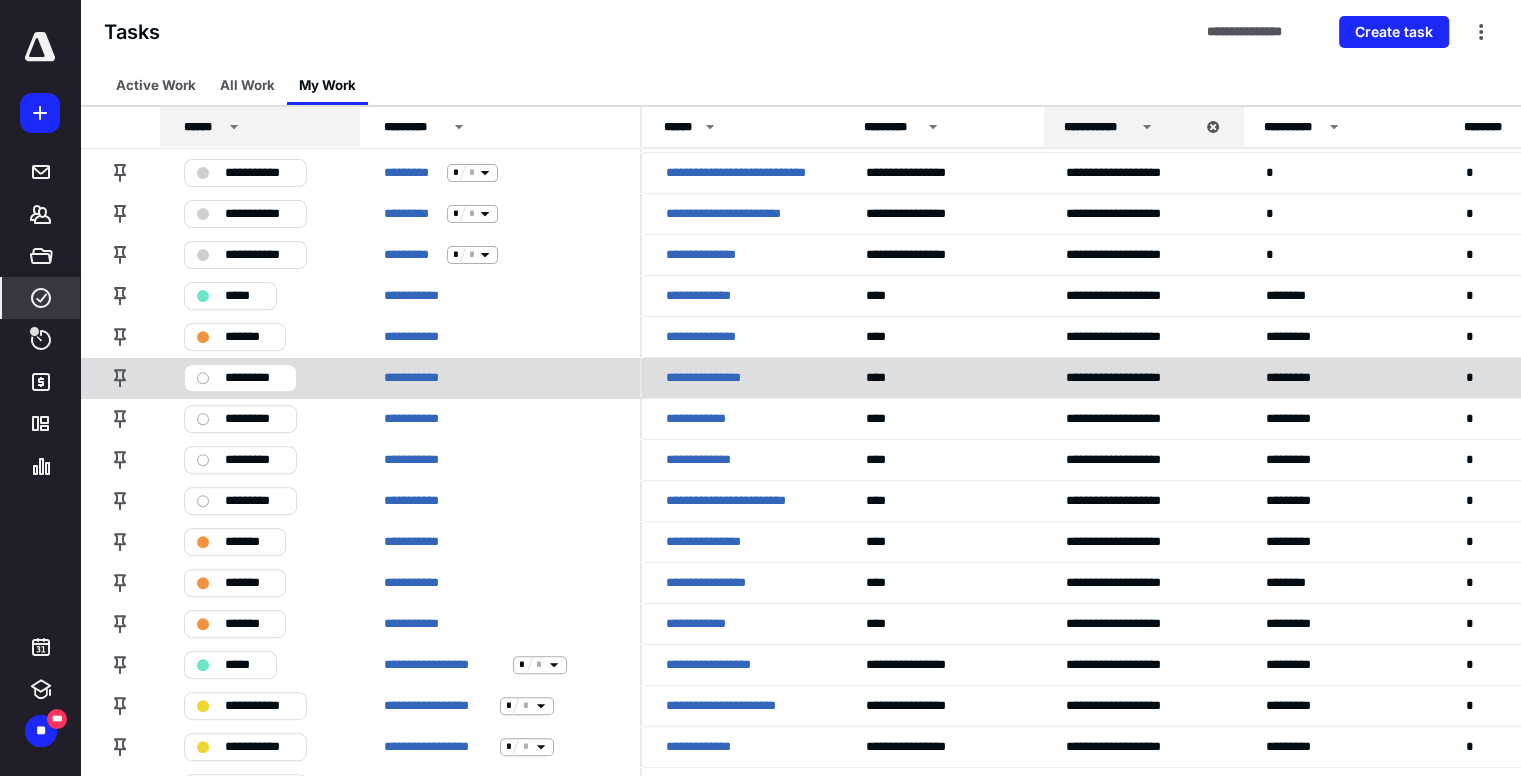 click on "**********" at bounding box center (712, 378) 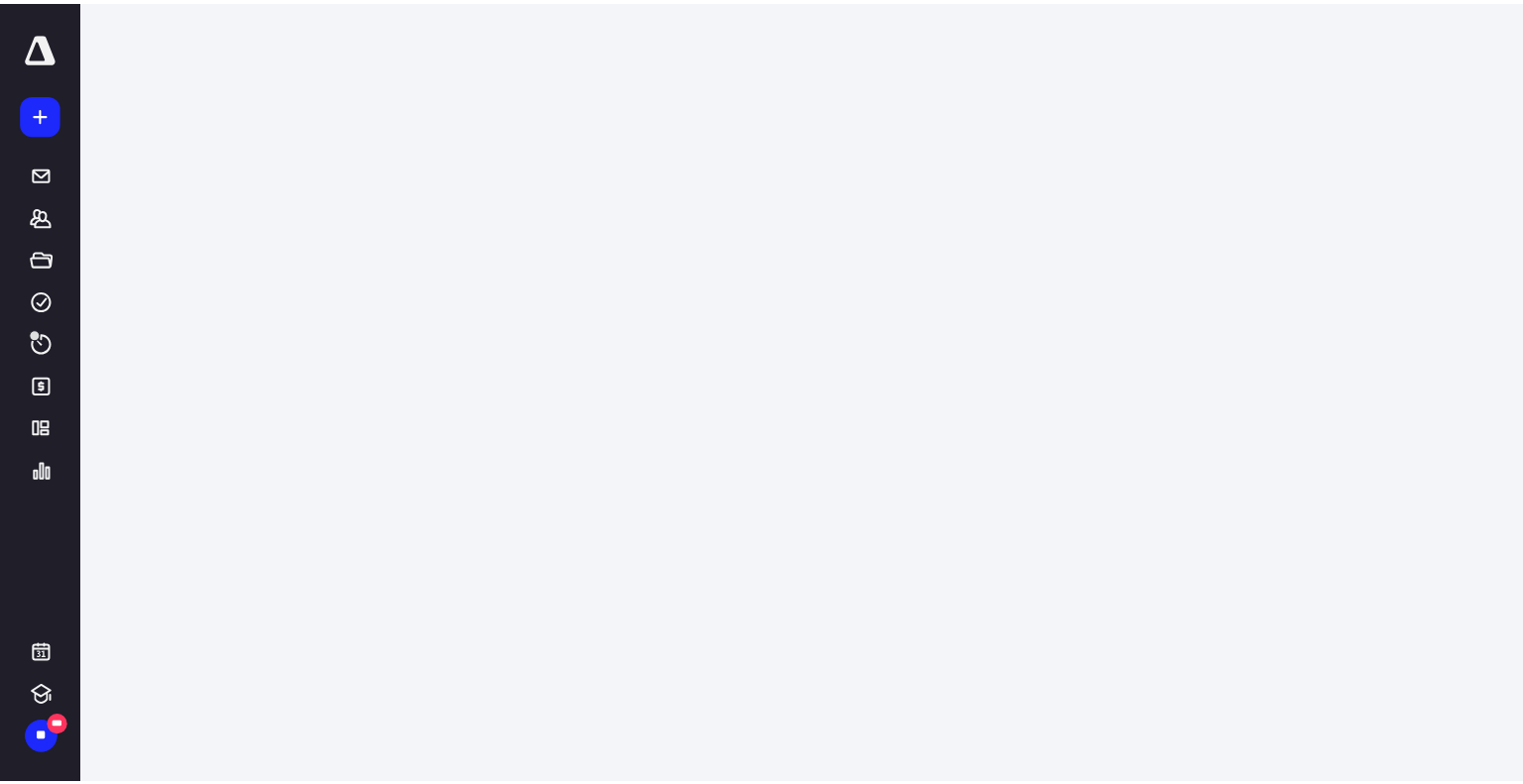 scroll, scrollTop: 0, scrollLeft: 0, axis: both 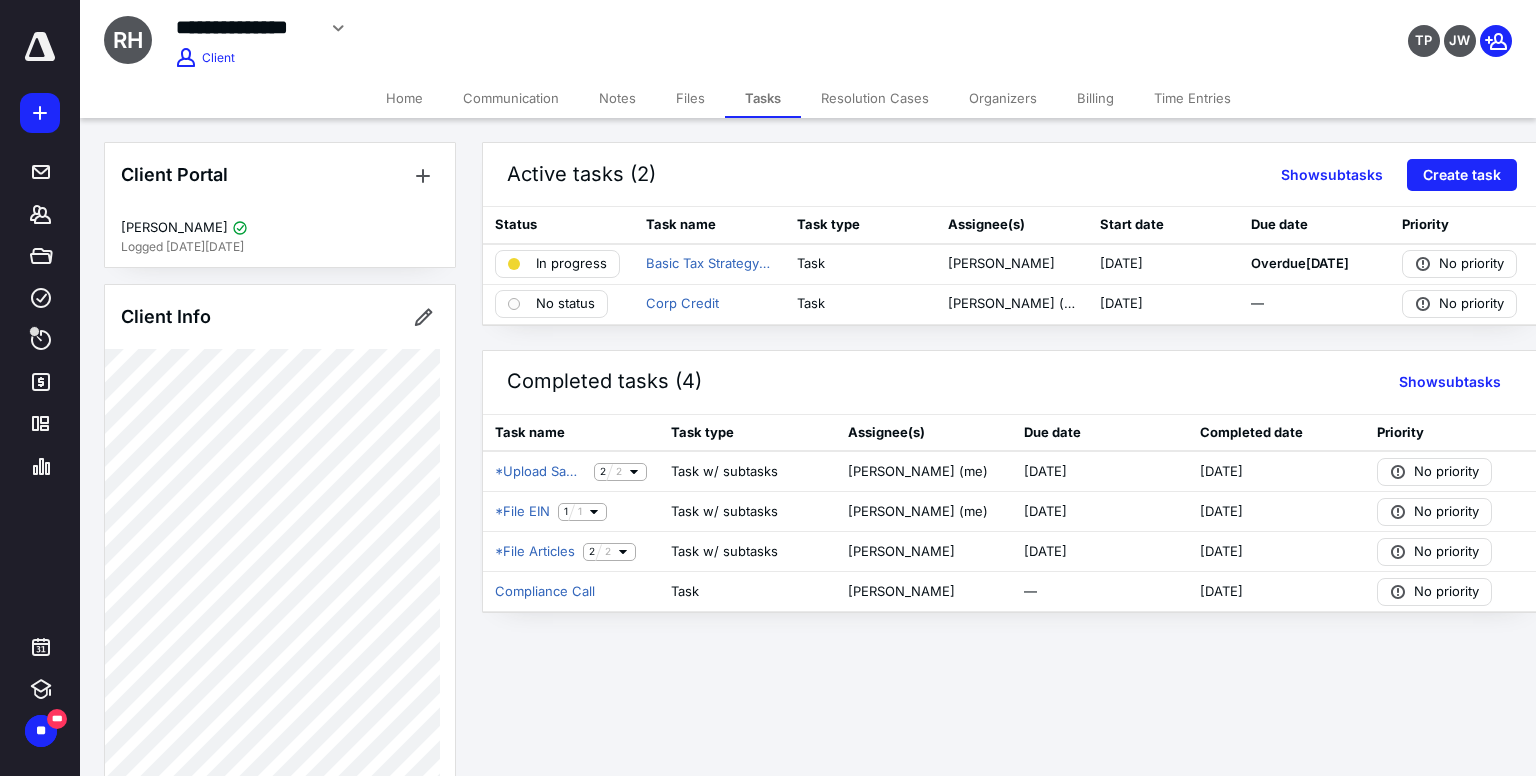 click on "Notes" at bounding box center (617, 98) 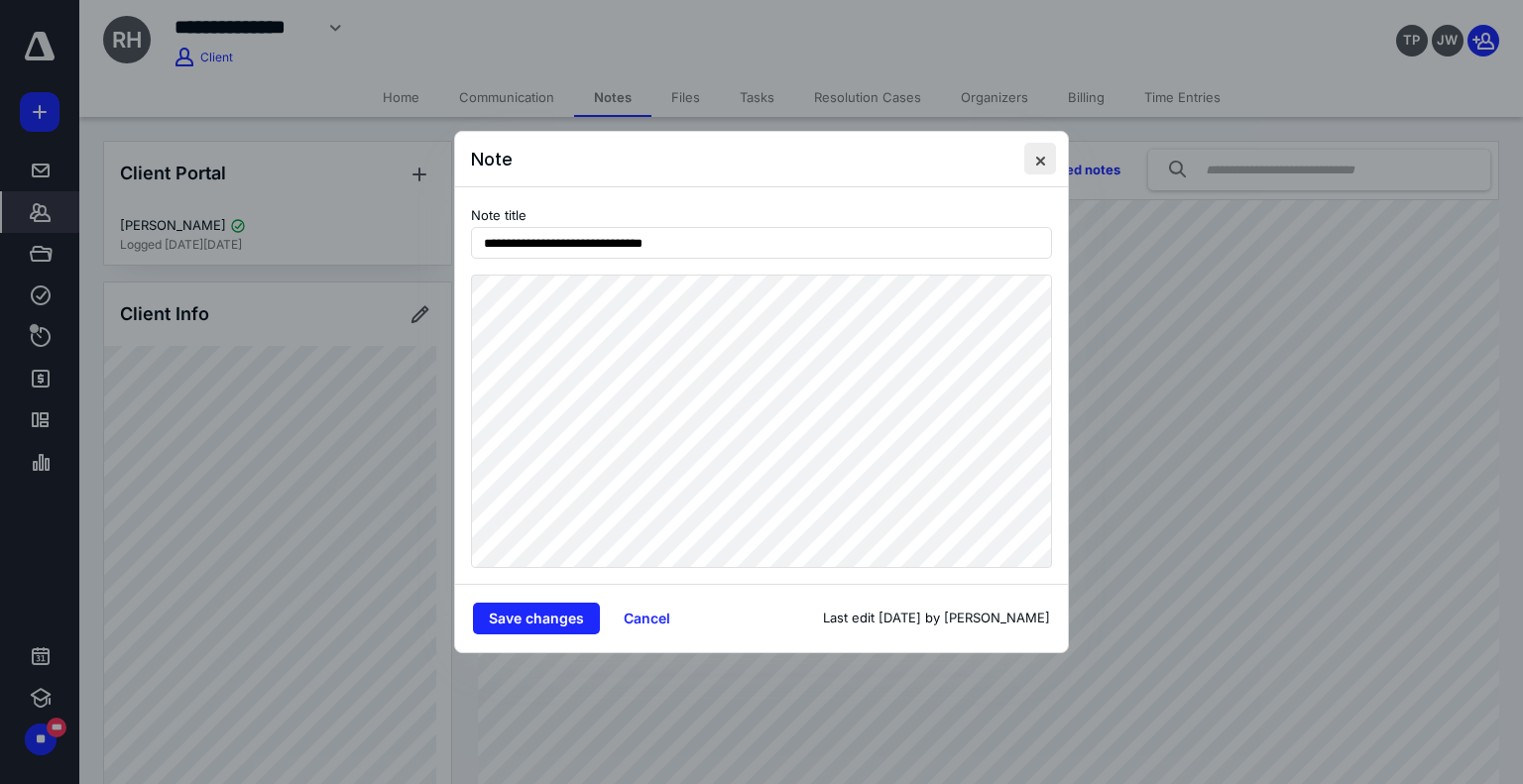 click at bounding box center [1040, 159] 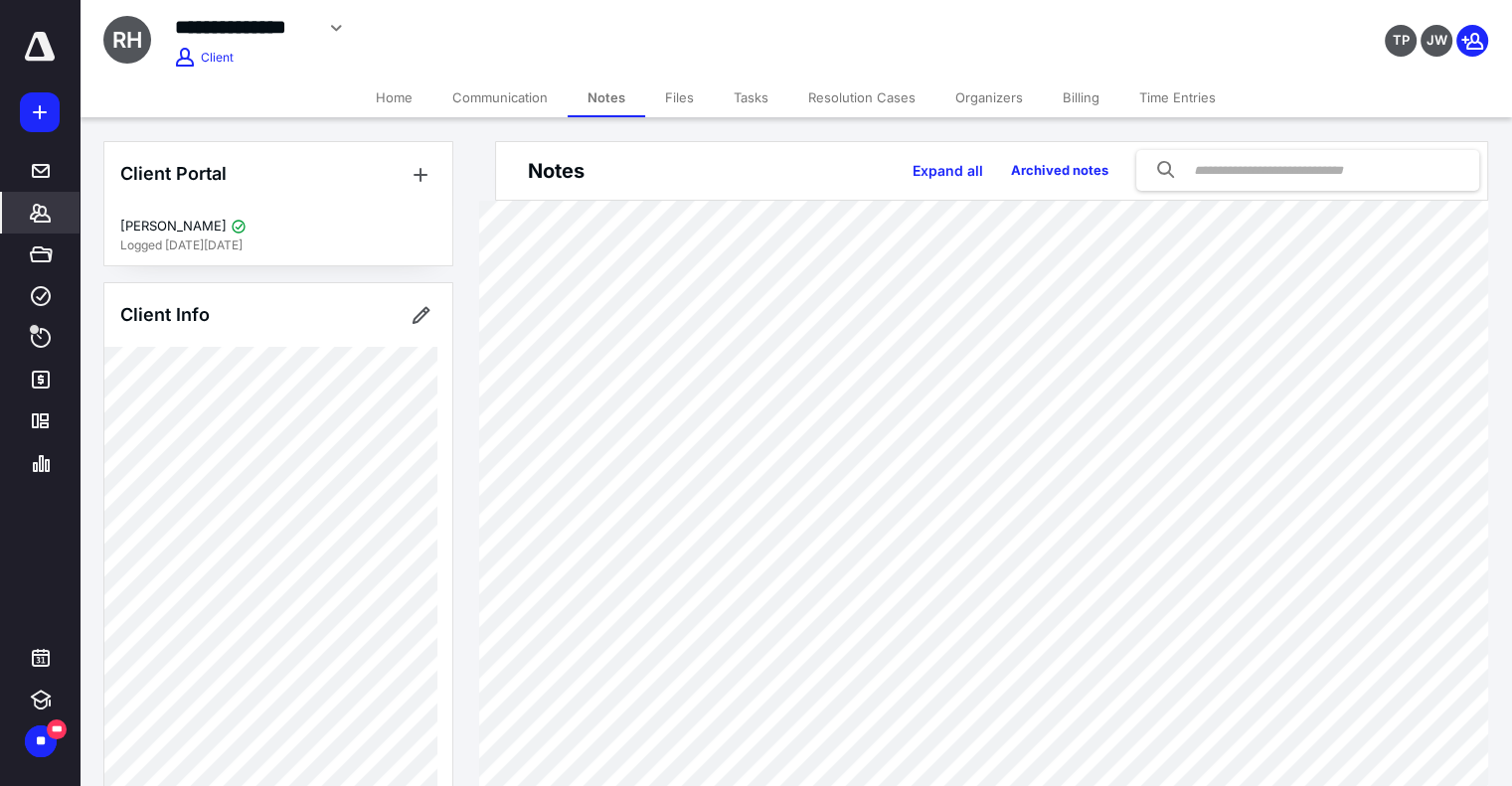 click on "Files" at bounding box center (679, 97) 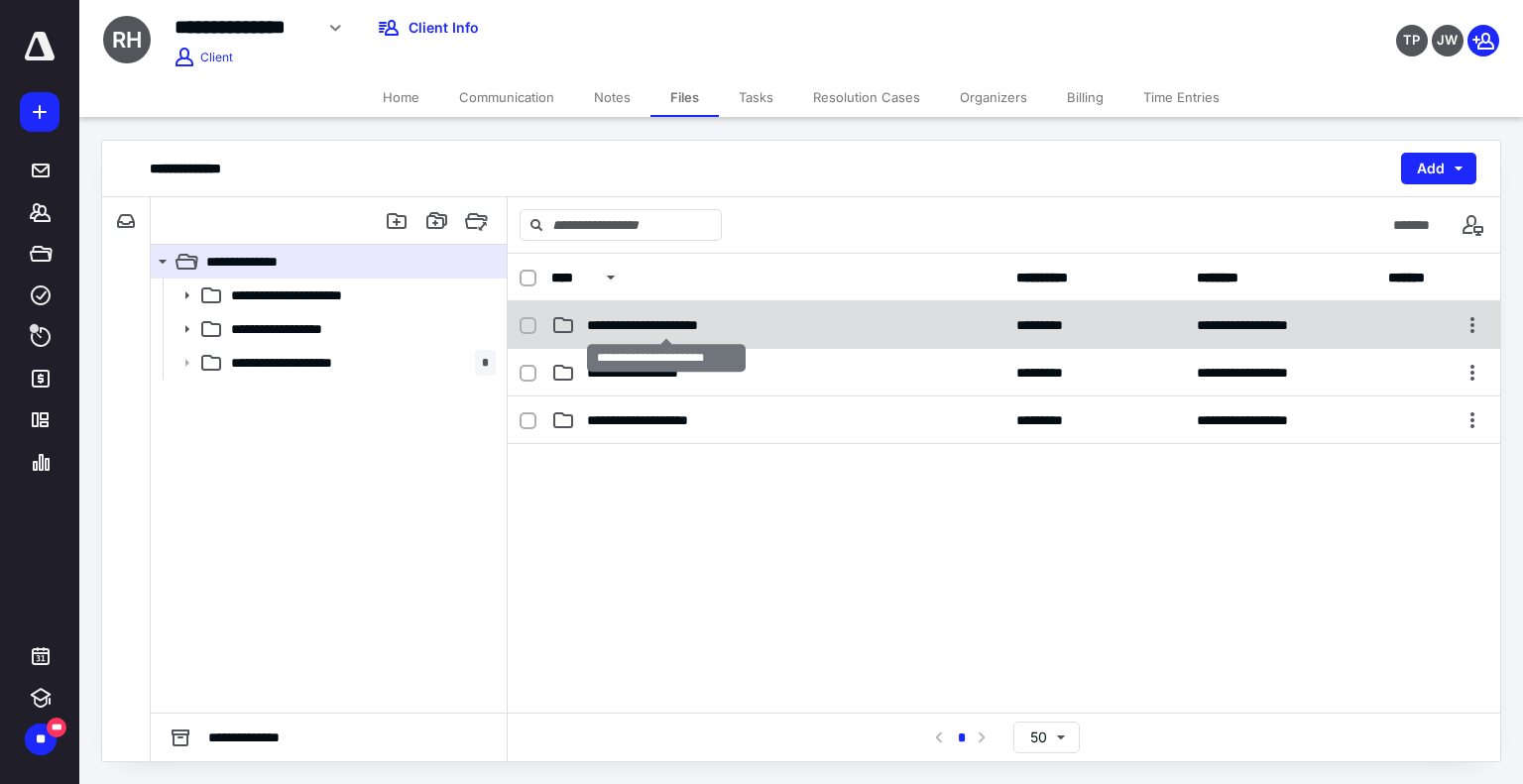 click on "**********" at bounding box center [666, 325] 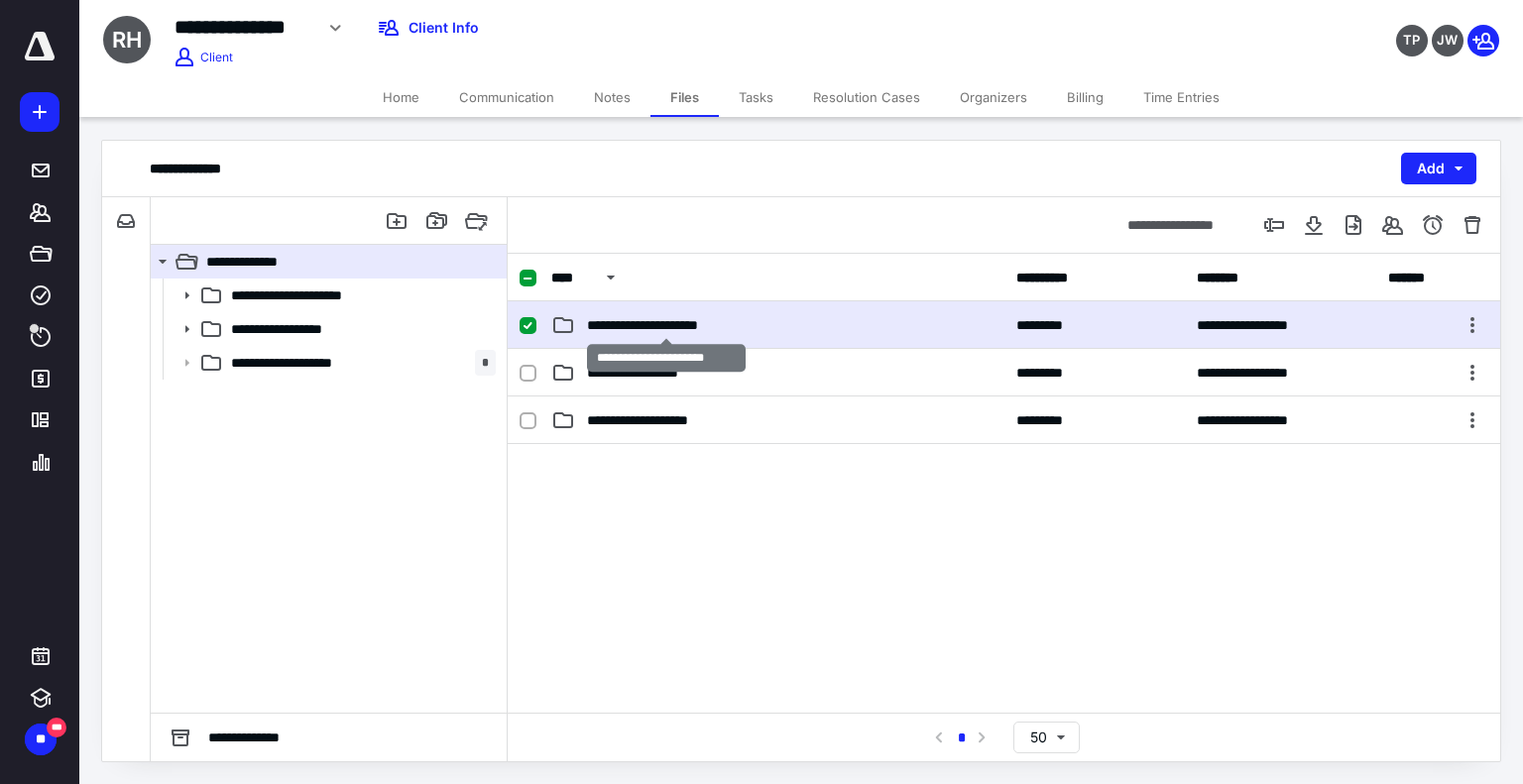click on "**********" at bounding box center [666, 325] 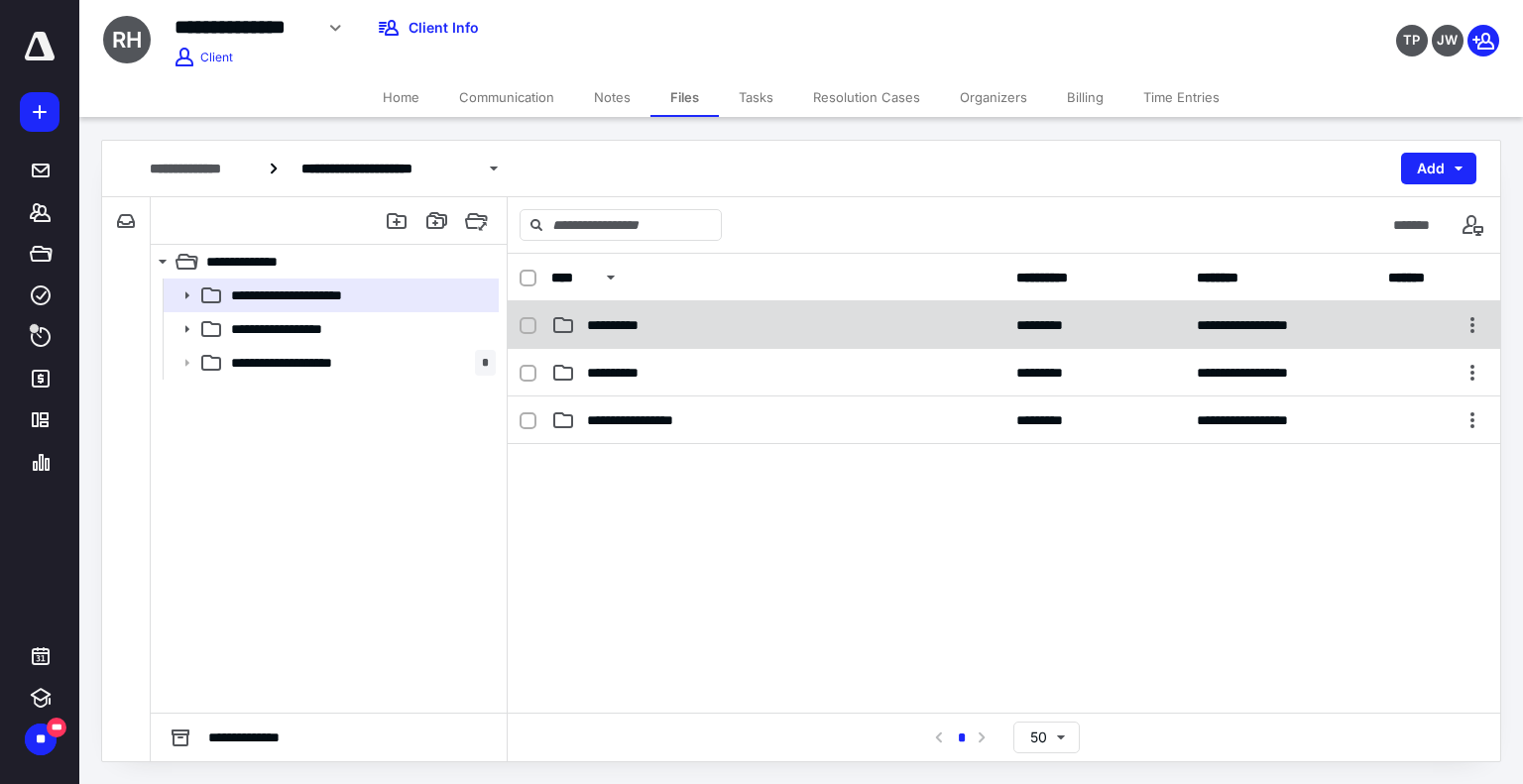 click on "**********" at bounding box center (627, 325) 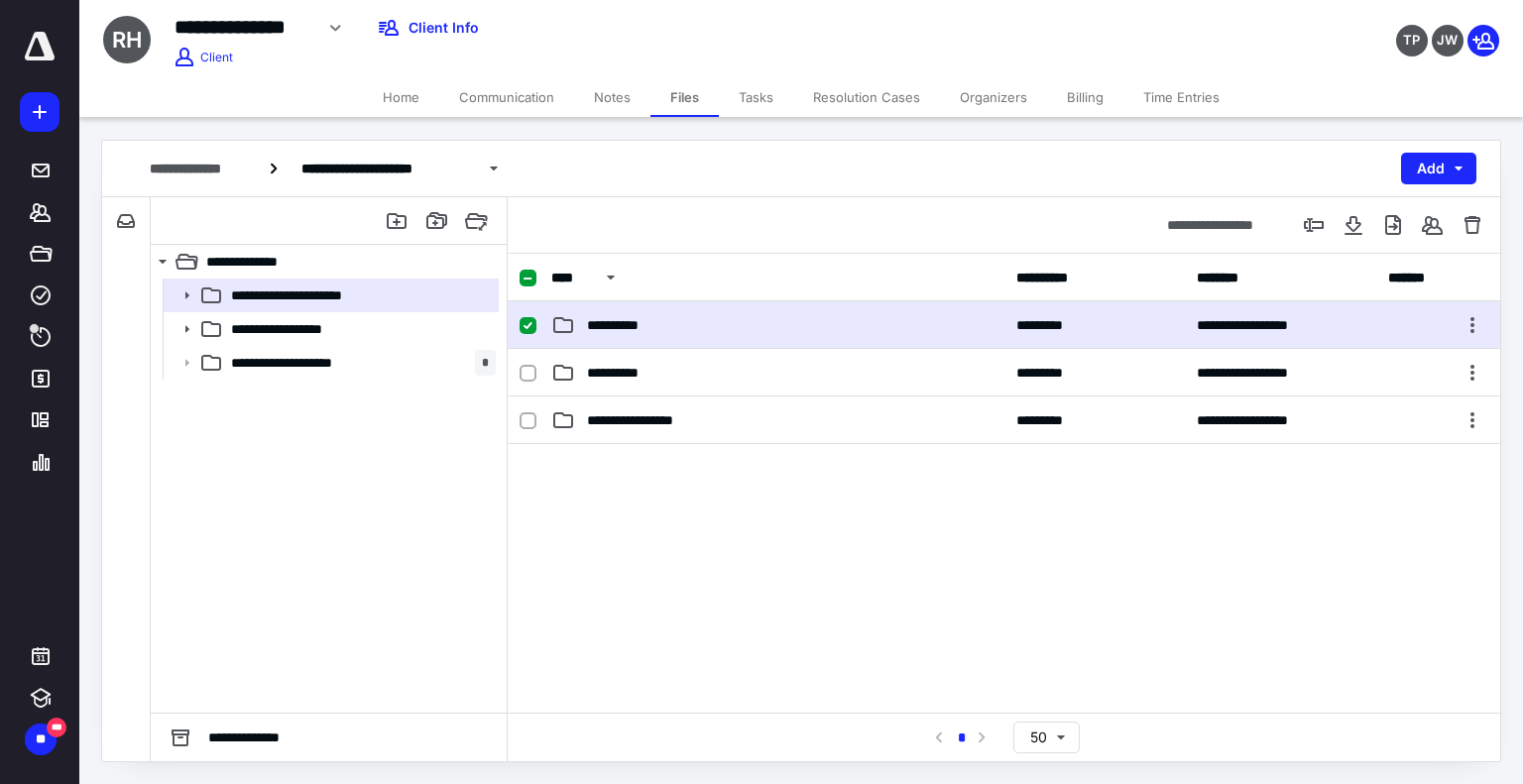 click on "**********" at bounding box center (627, 325) 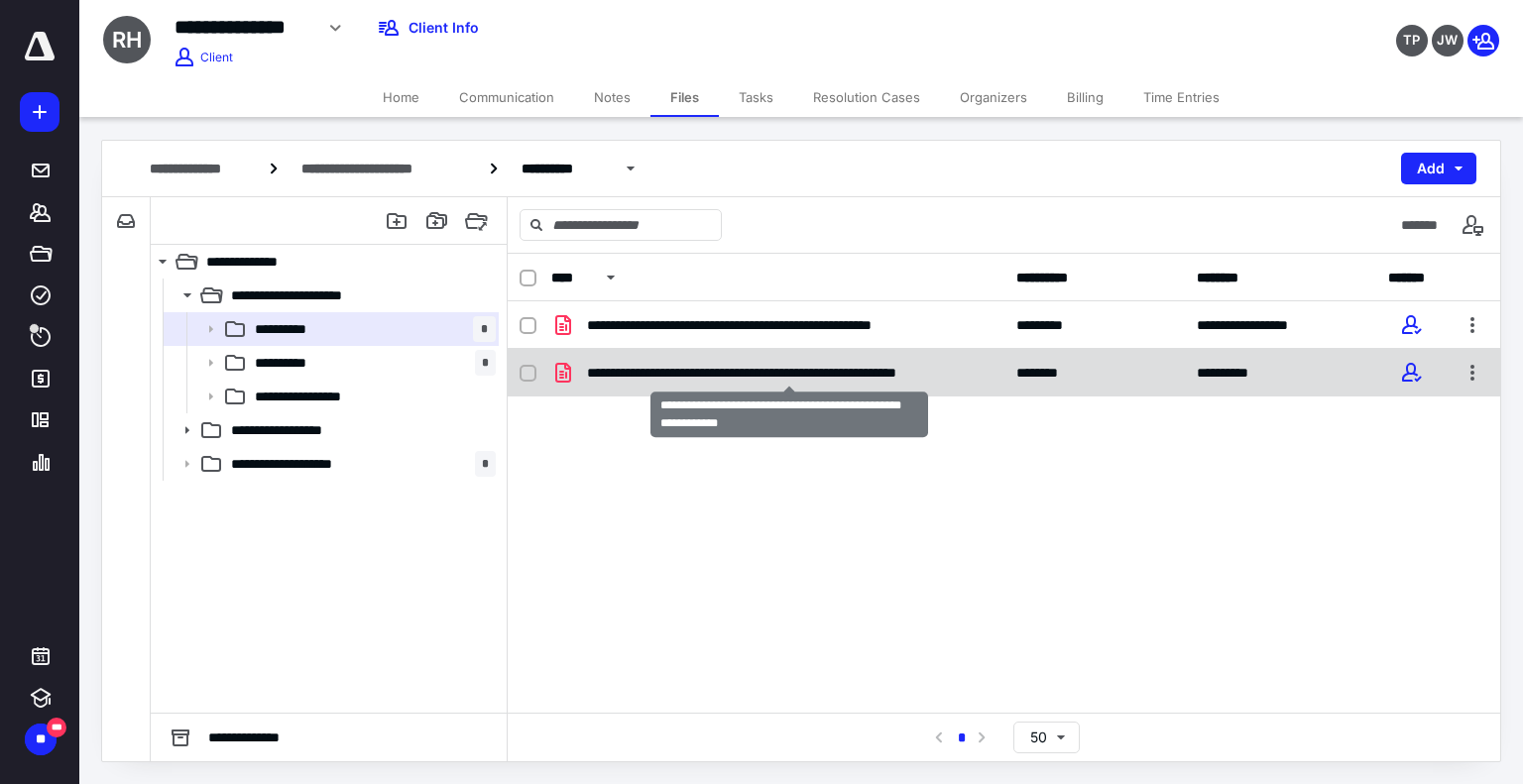 checkbox on "true" 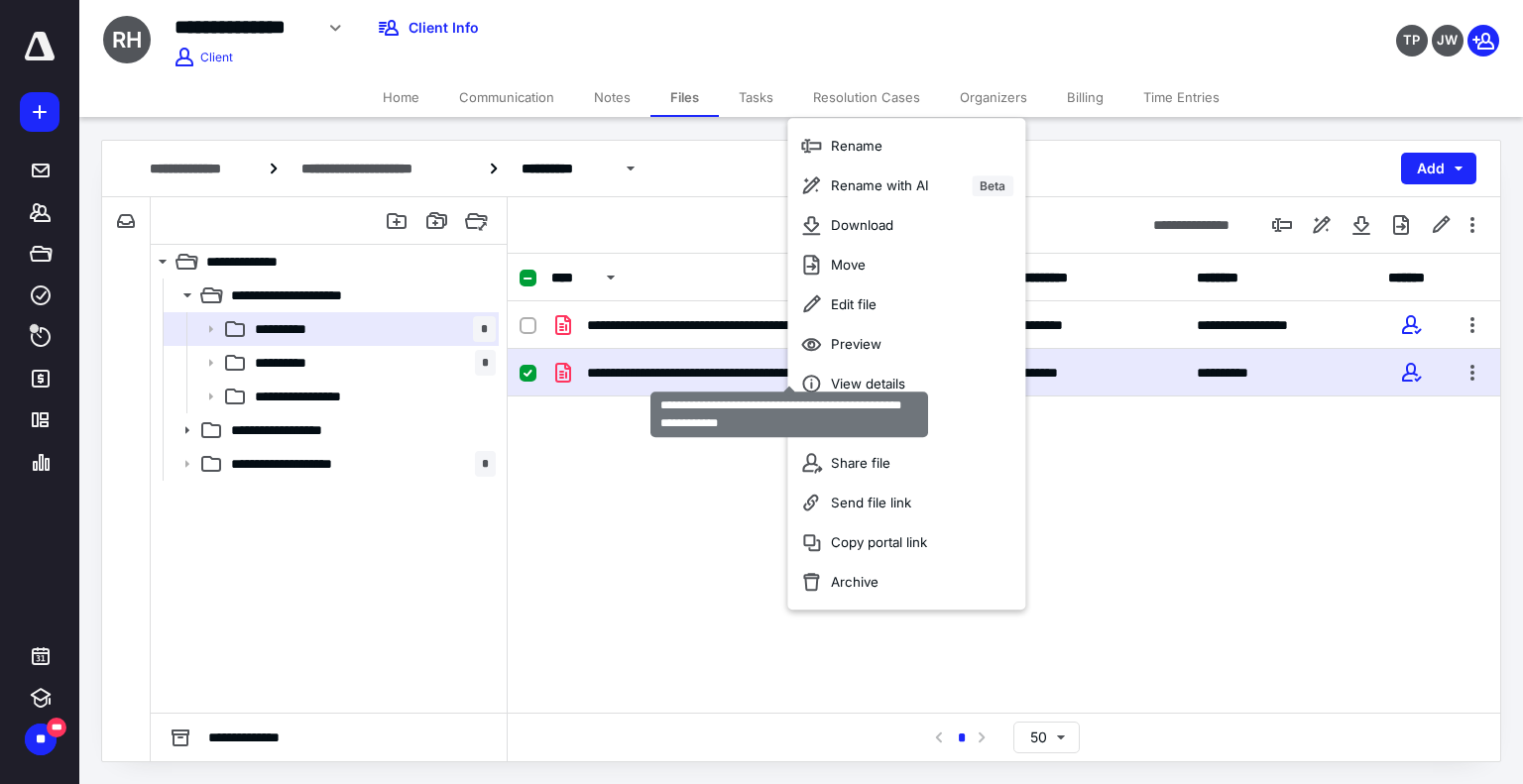 click on "**********" at bounding box center (789, 373) 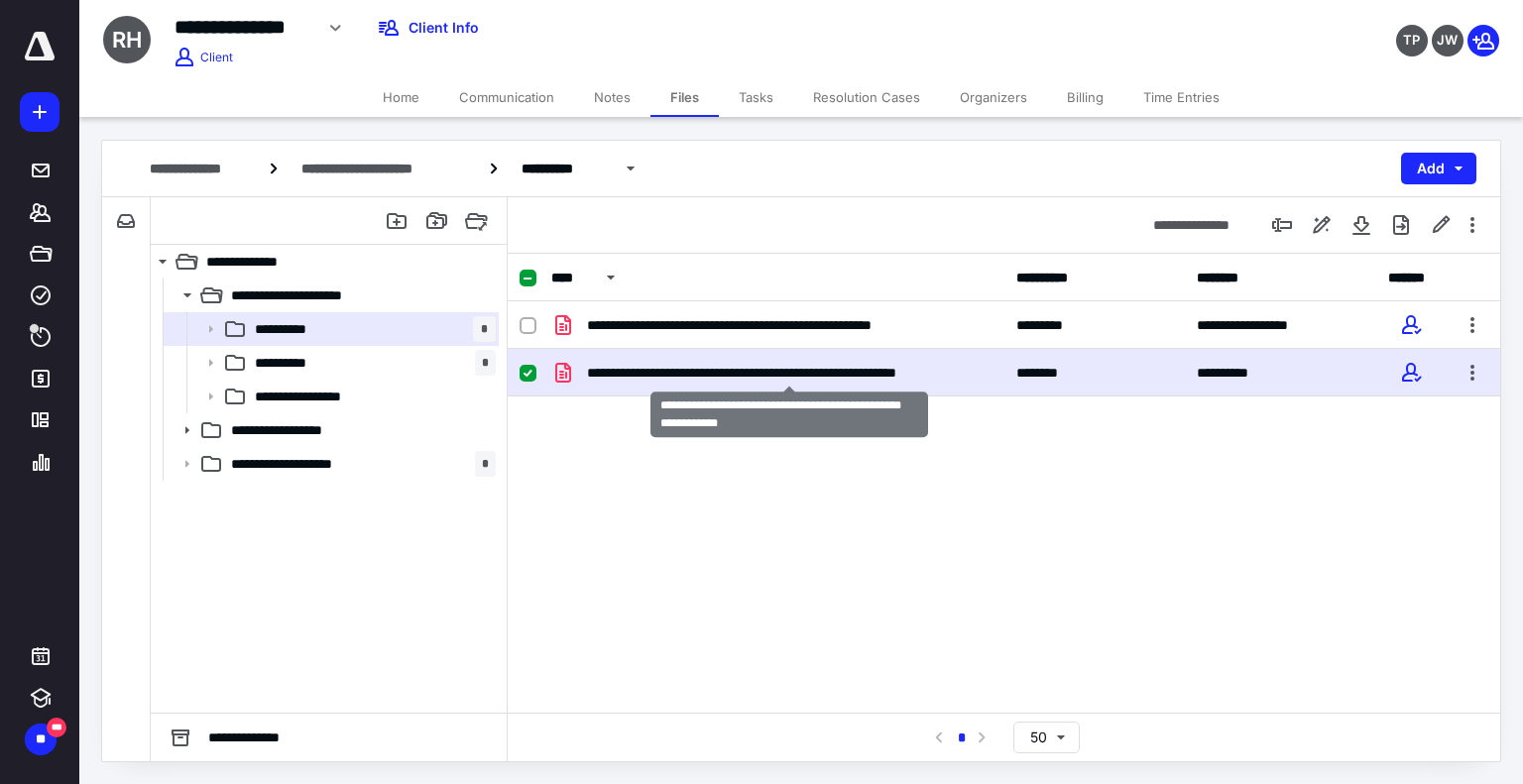 click on "**********" at bounding box center [789, 373] 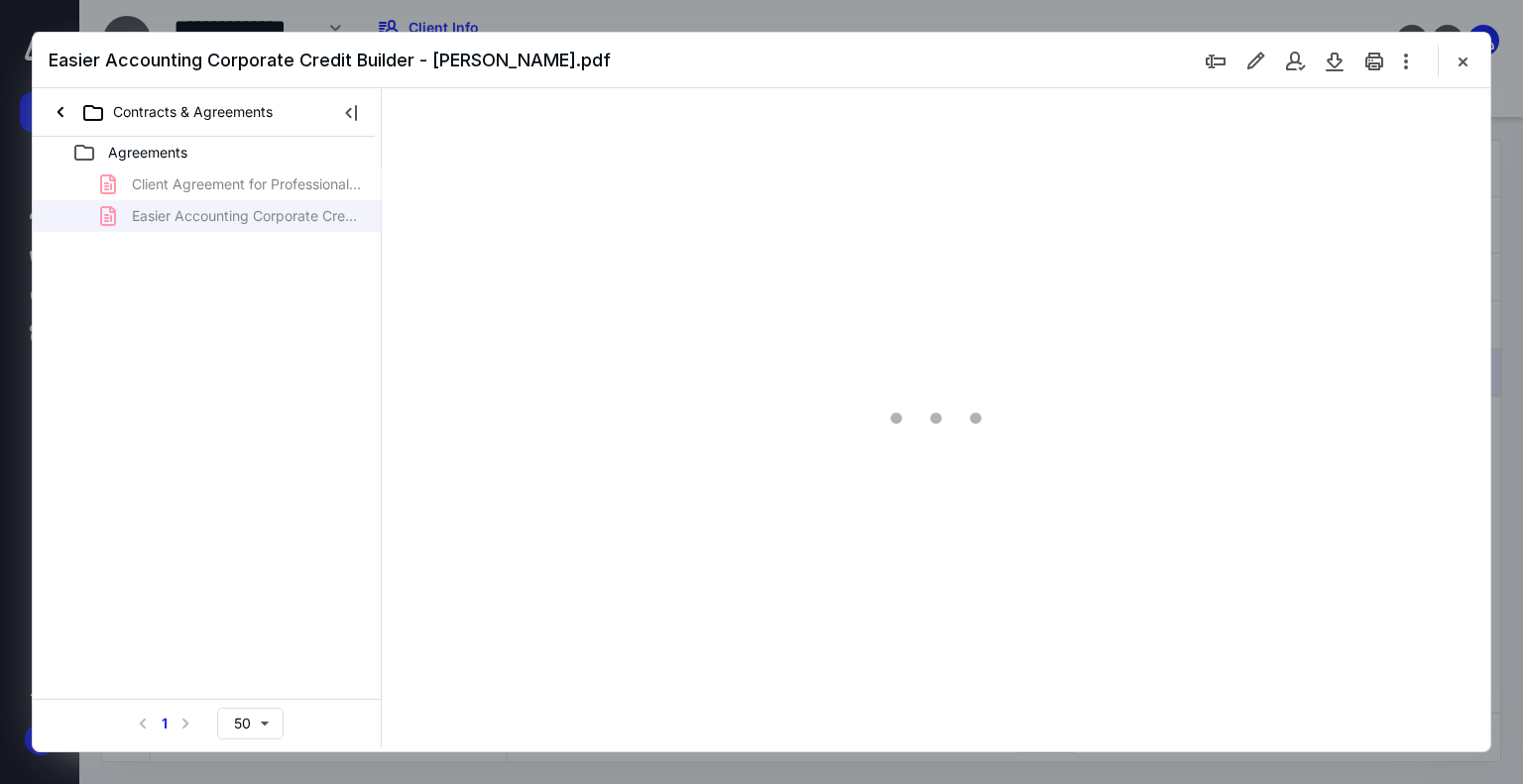 scroll, scrollTop: 0, scrollLeft: 0, axis: both 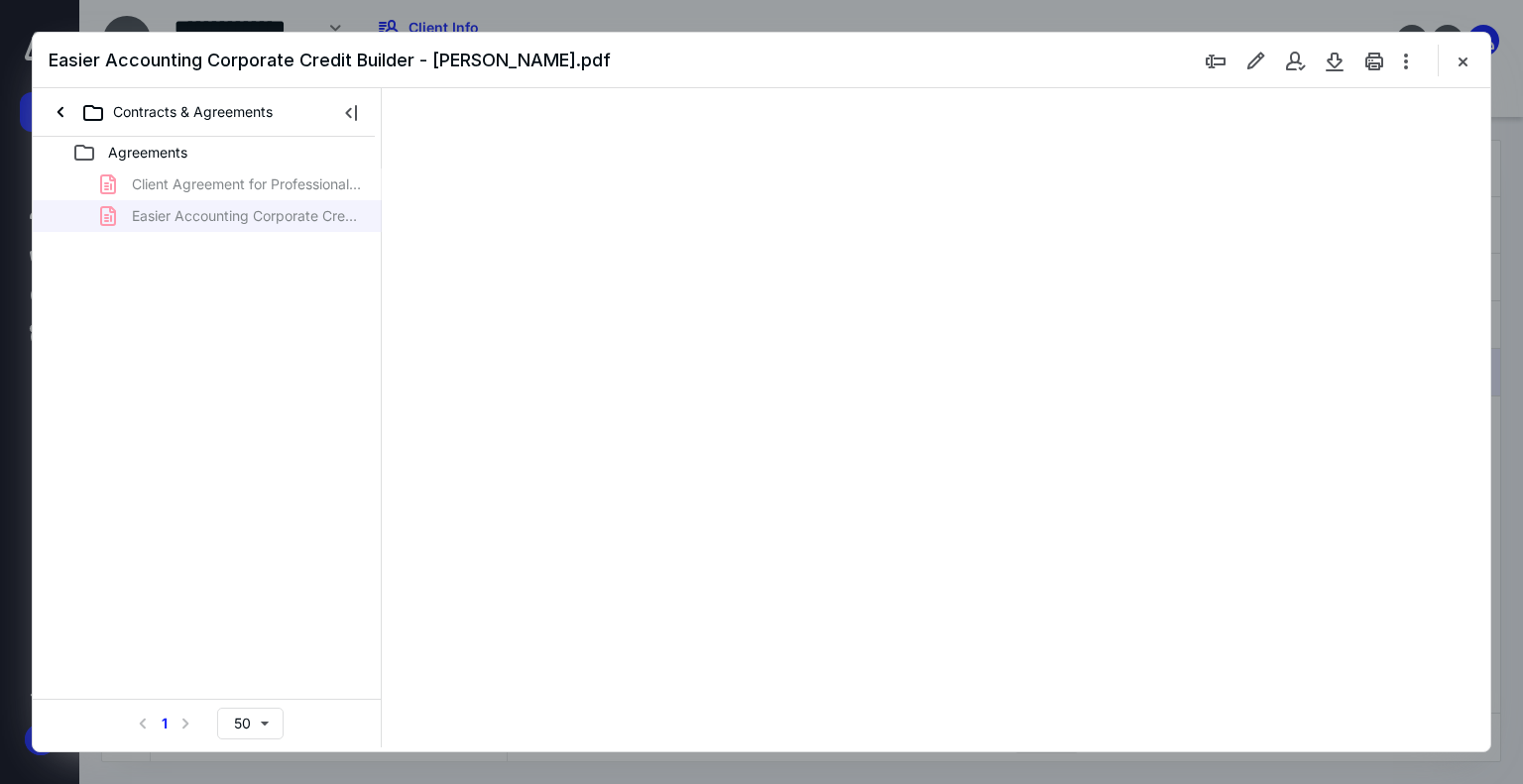 type on "184" 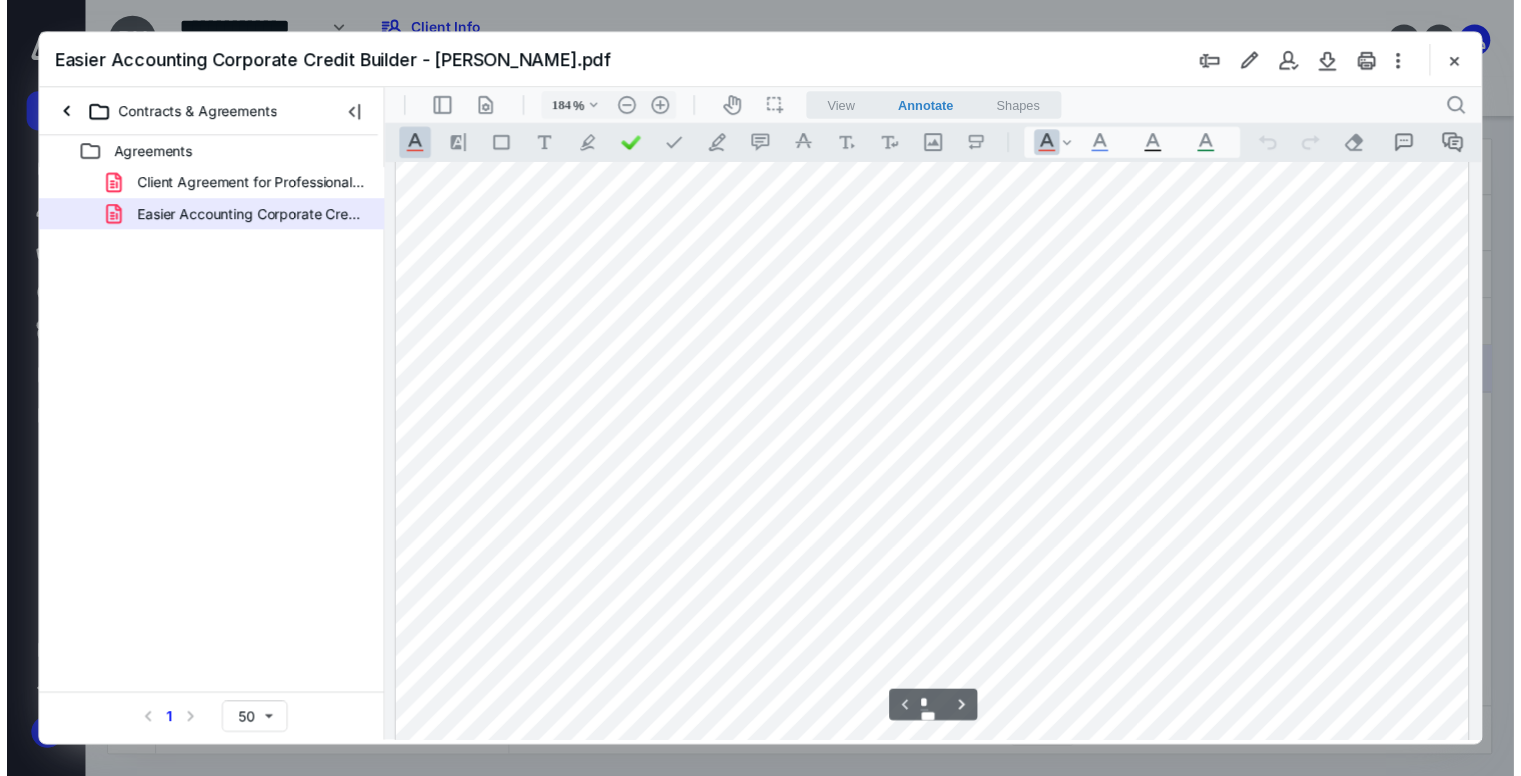 scroll, scrollTop: 0, scrollLeft: 0, axis: both 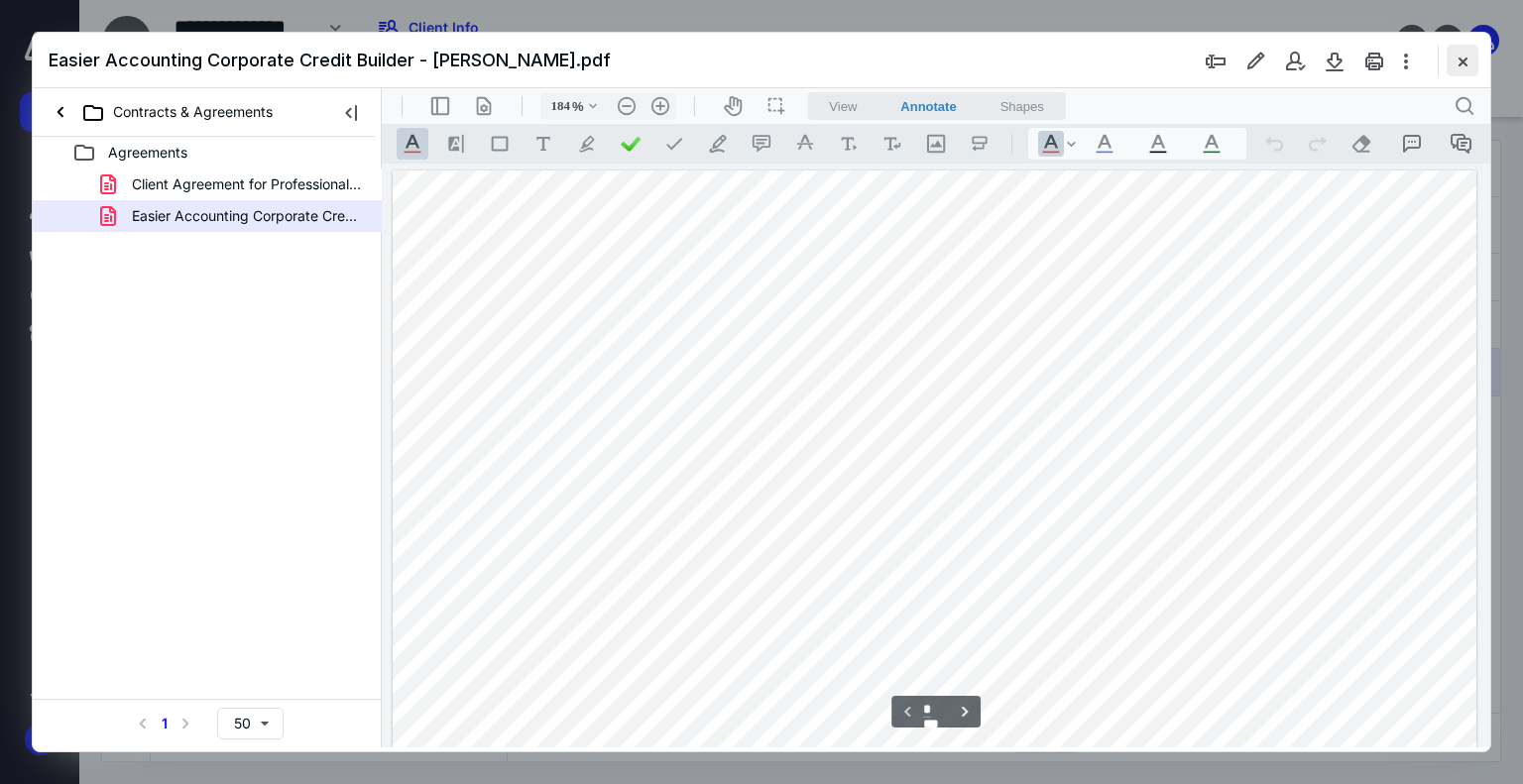 click at bounding box center [1463, 60] 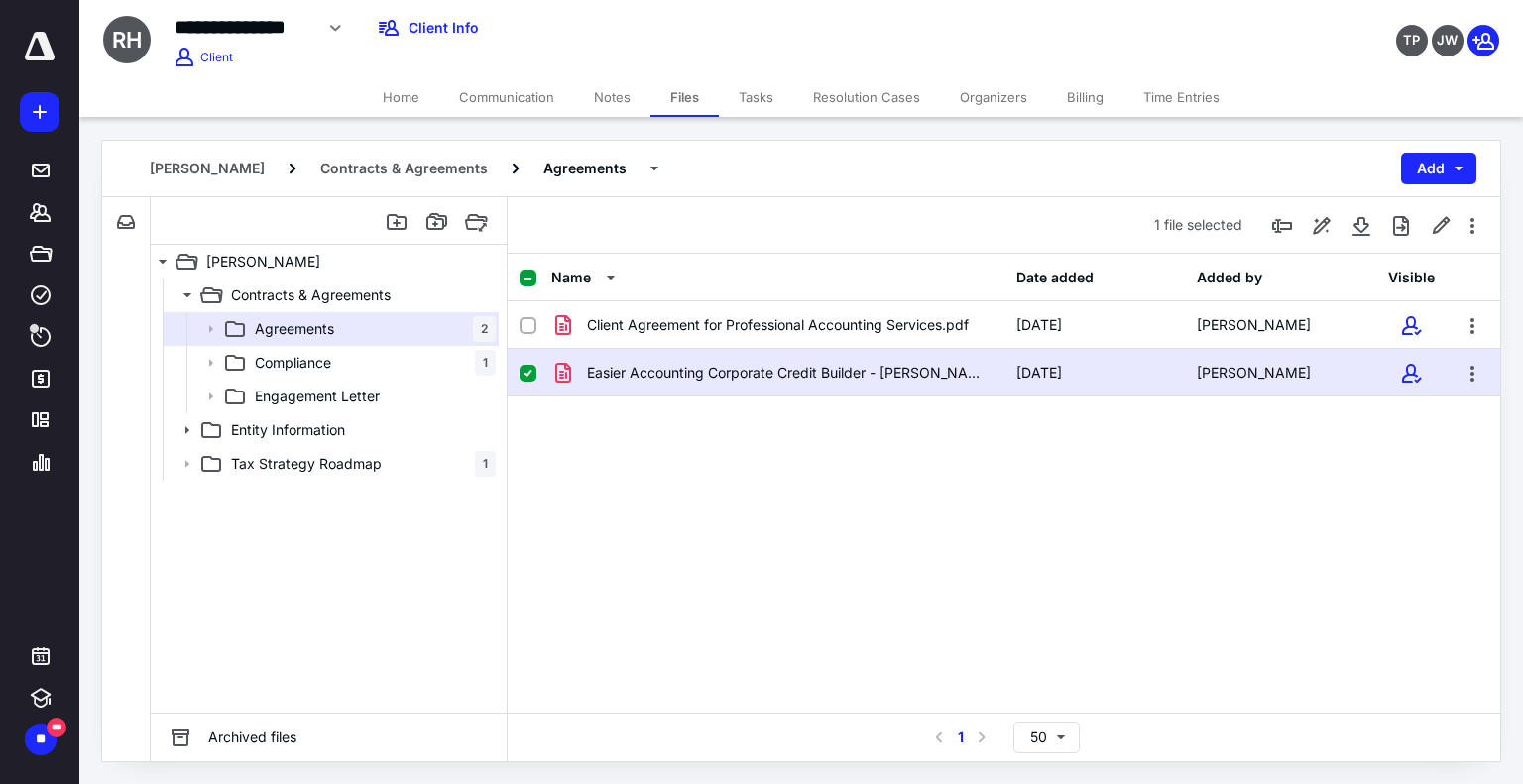 click on "Tasks" at bounding box center [756, 97] 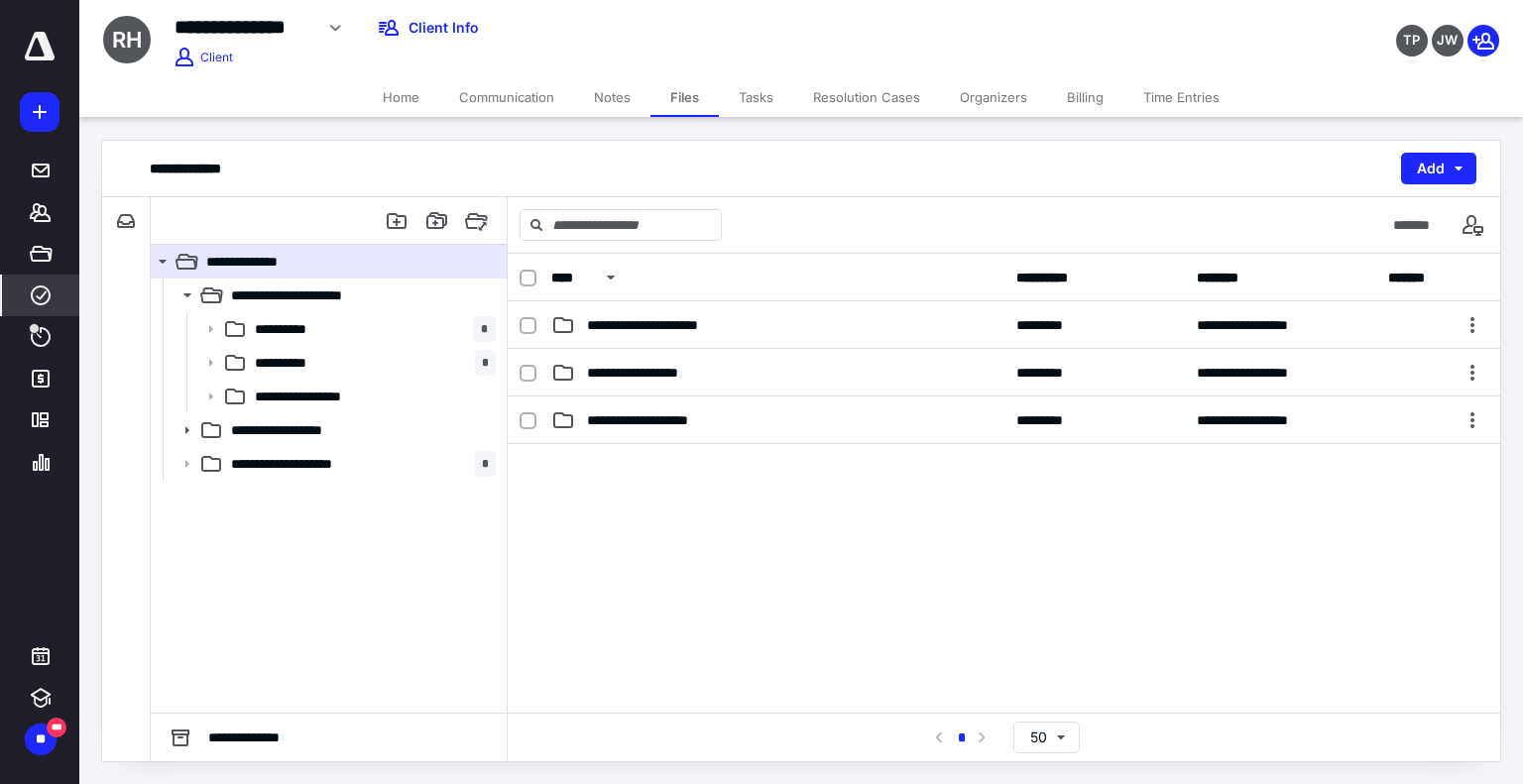 click on "****" at bounding box center (41, 295) 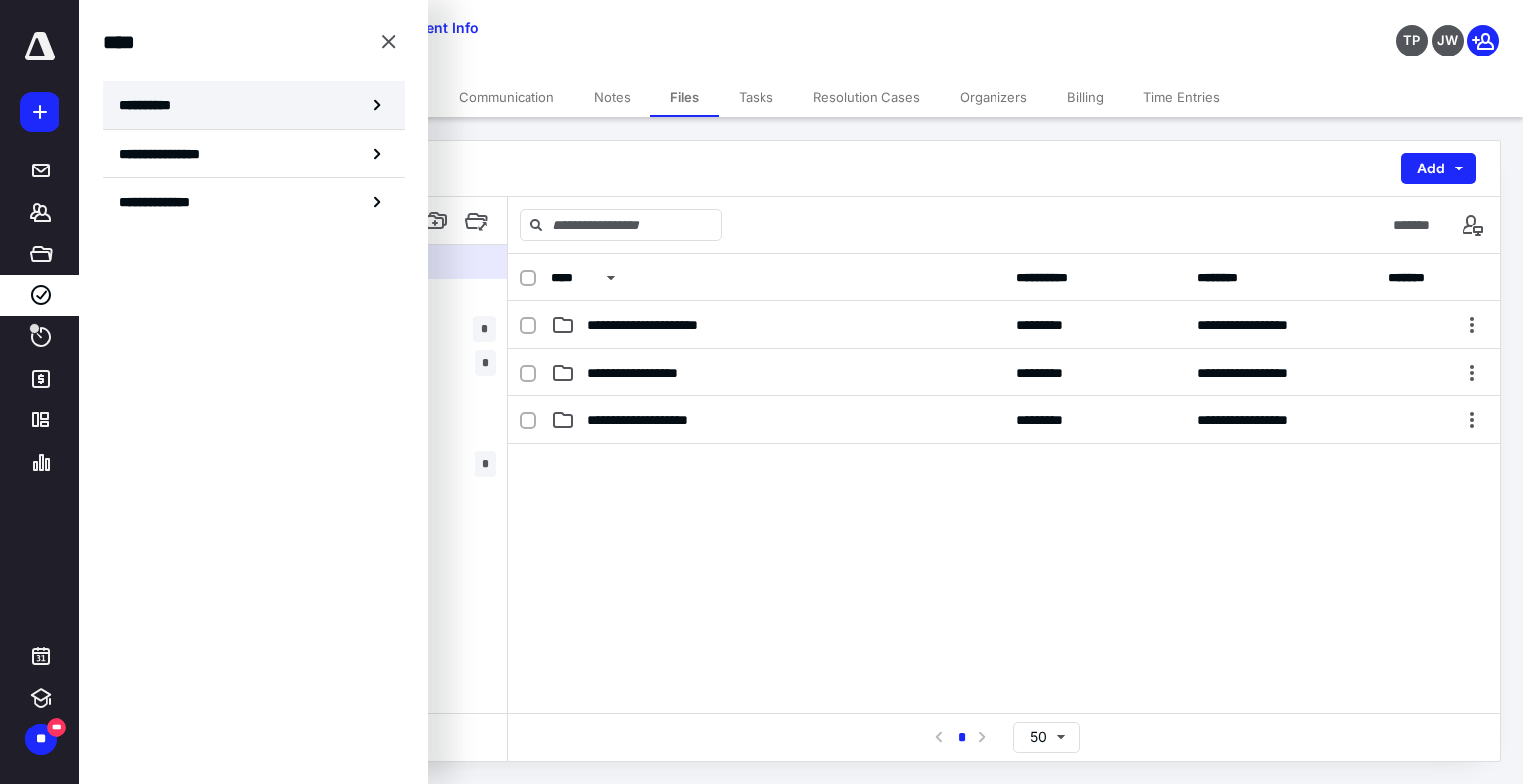 click on "**********" at bounding box center (254, 105) 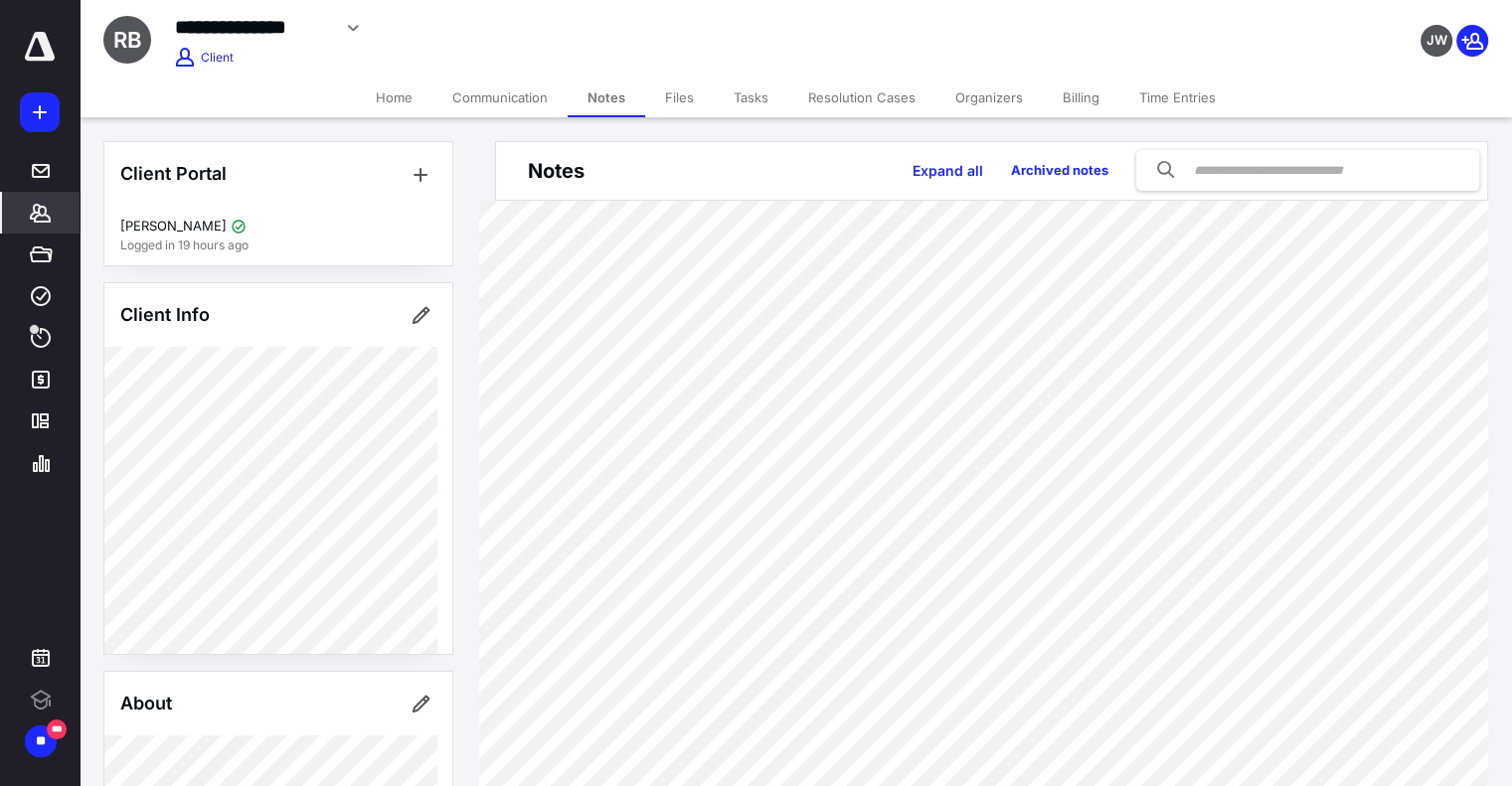 scroll, scrollTop: 0, scrollLeft: 0, axis: both 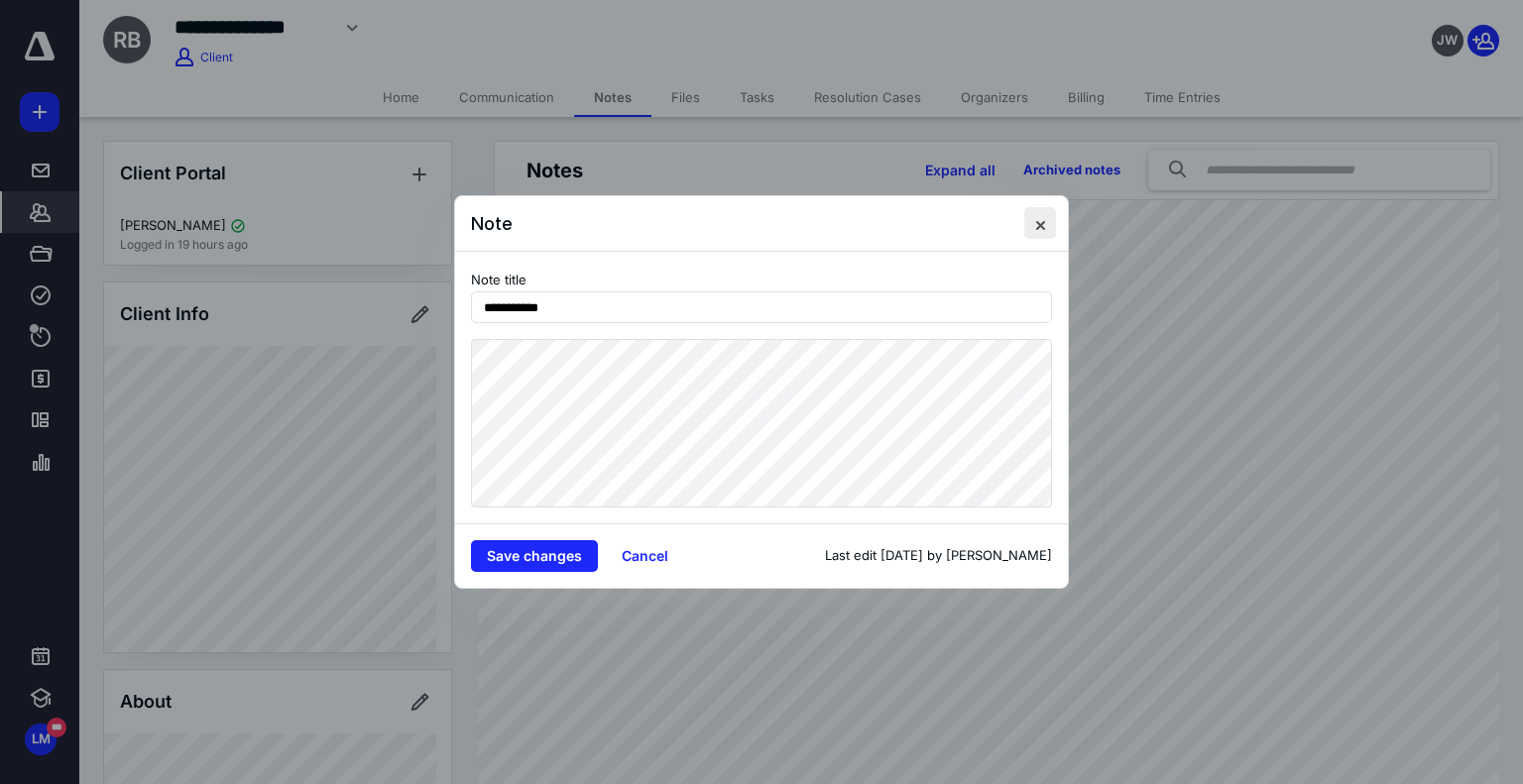 click at bounding box center [1040, 223] 